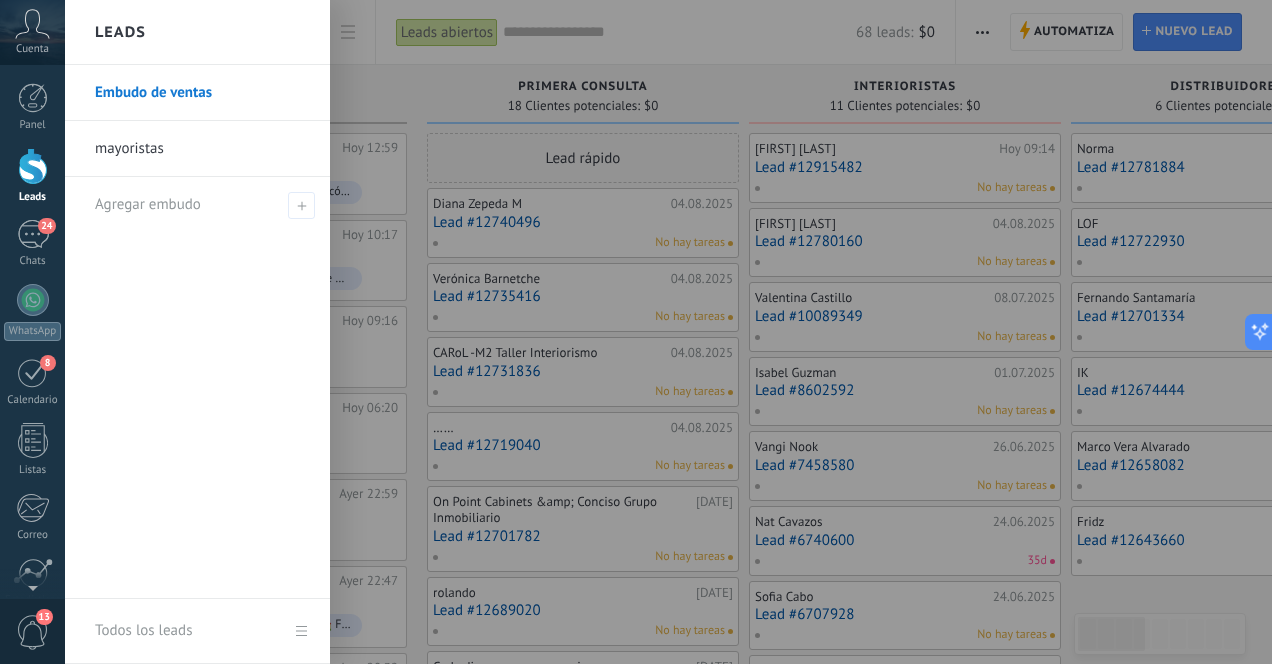 scroll, scrollTop: 0, scrollLeft: 0, axis: both 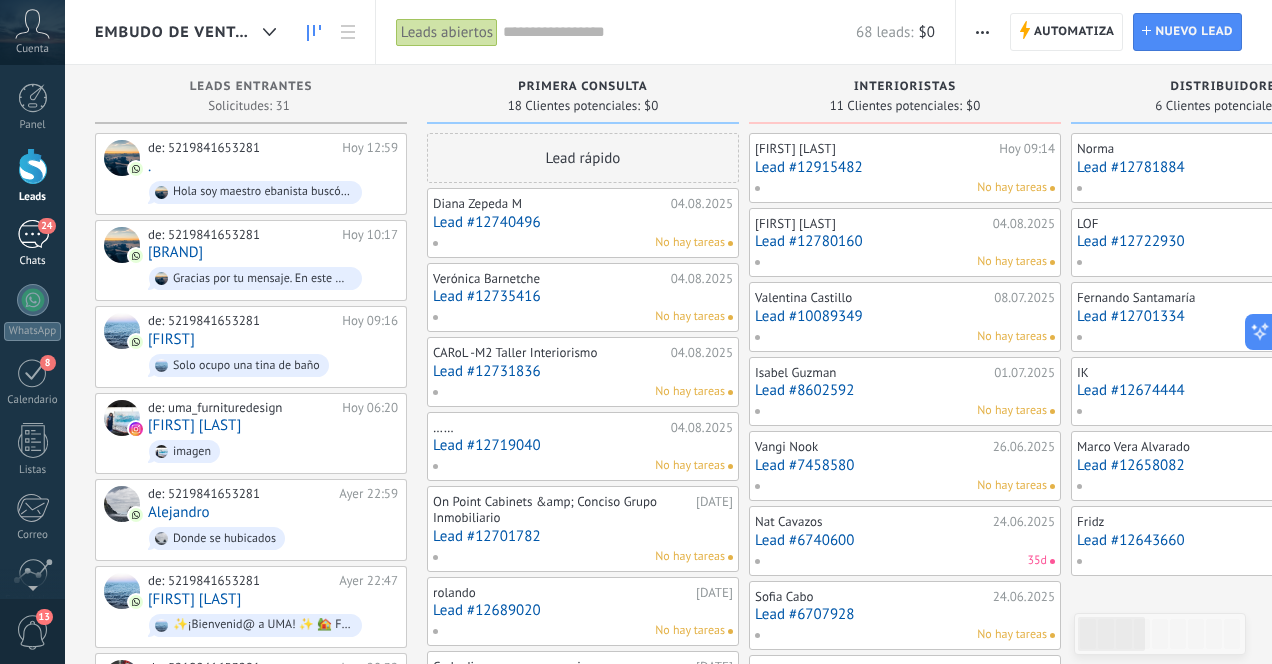 click on "24" at bounding box center [33, 234] 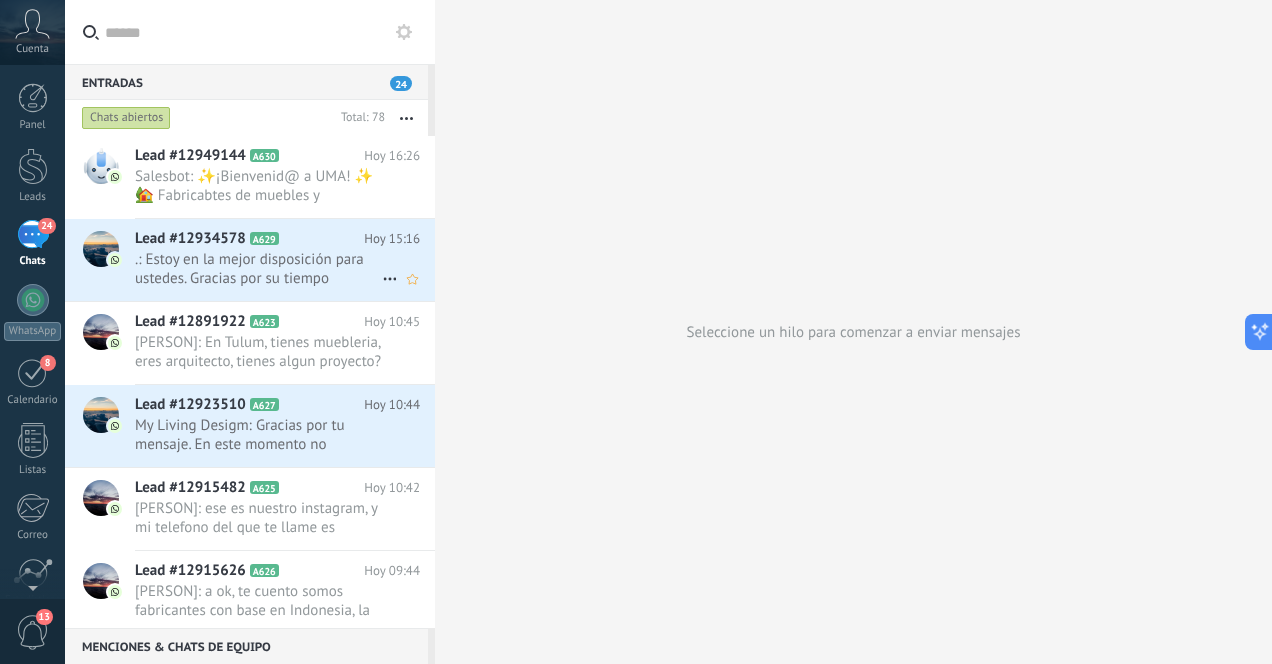 click on ".: Estoy en la mejor disposición para ustedes. Gracias por su tiempo" at bounding box center [258, 269] 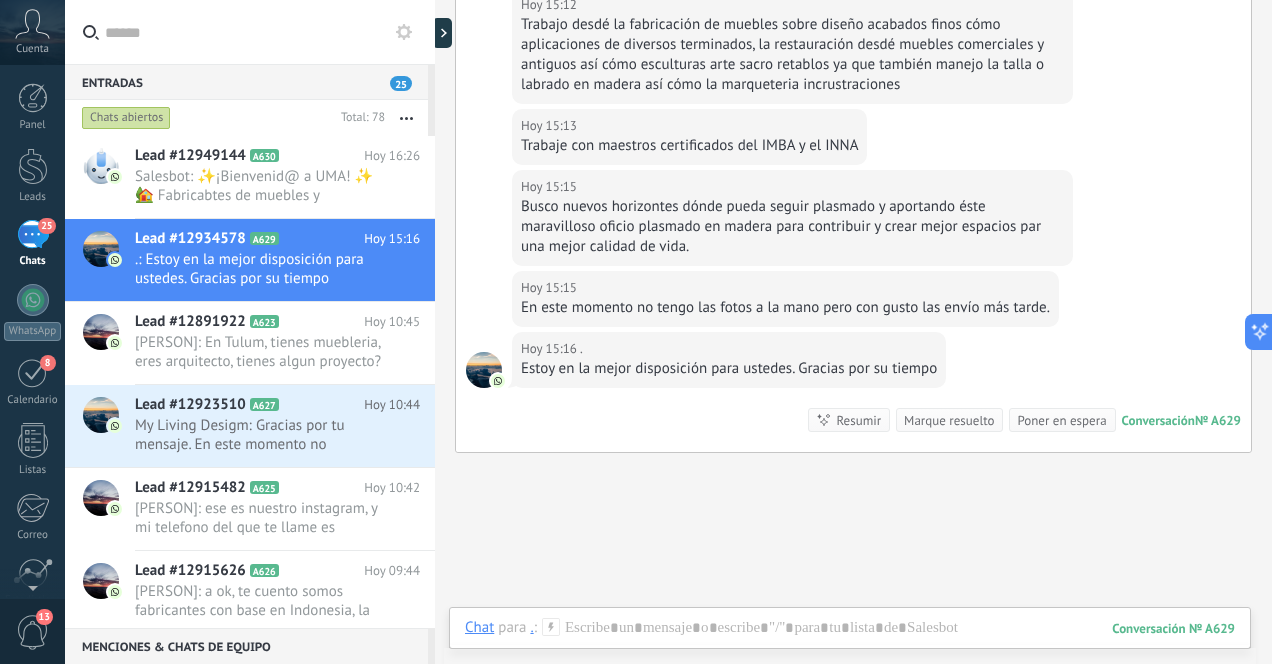 scroll, scrollTop: 922, scrollLeft: 0, axis: vertical 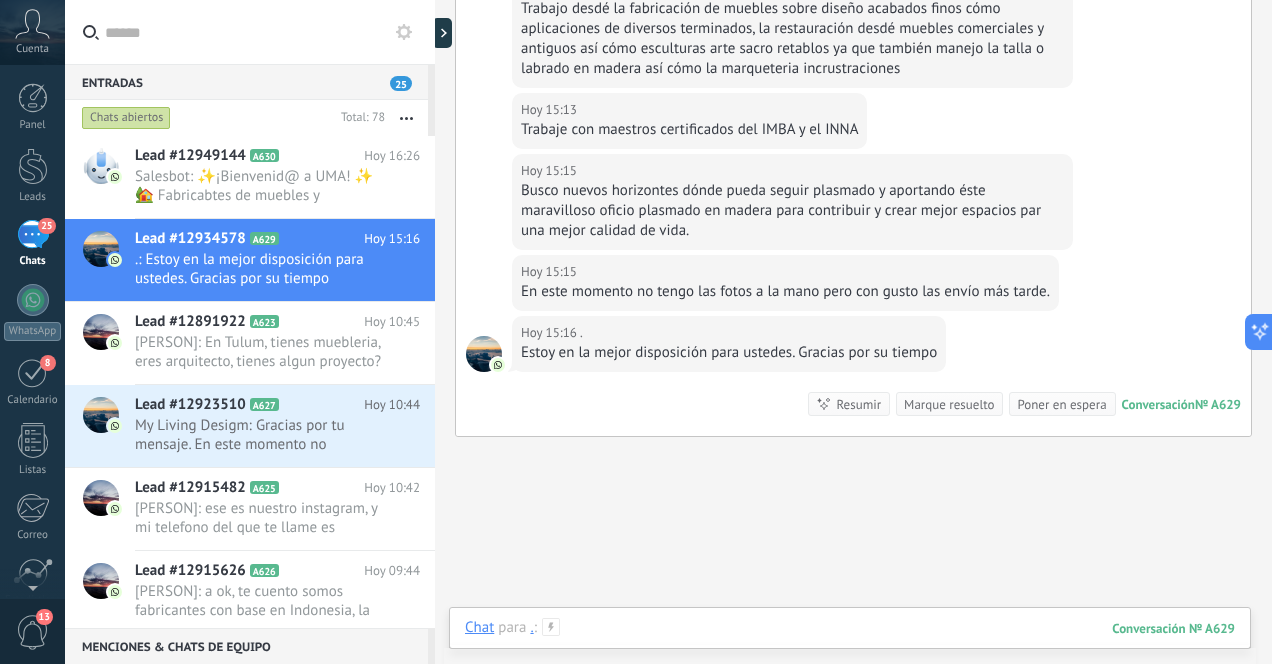 click at bounding box center (850, 648) 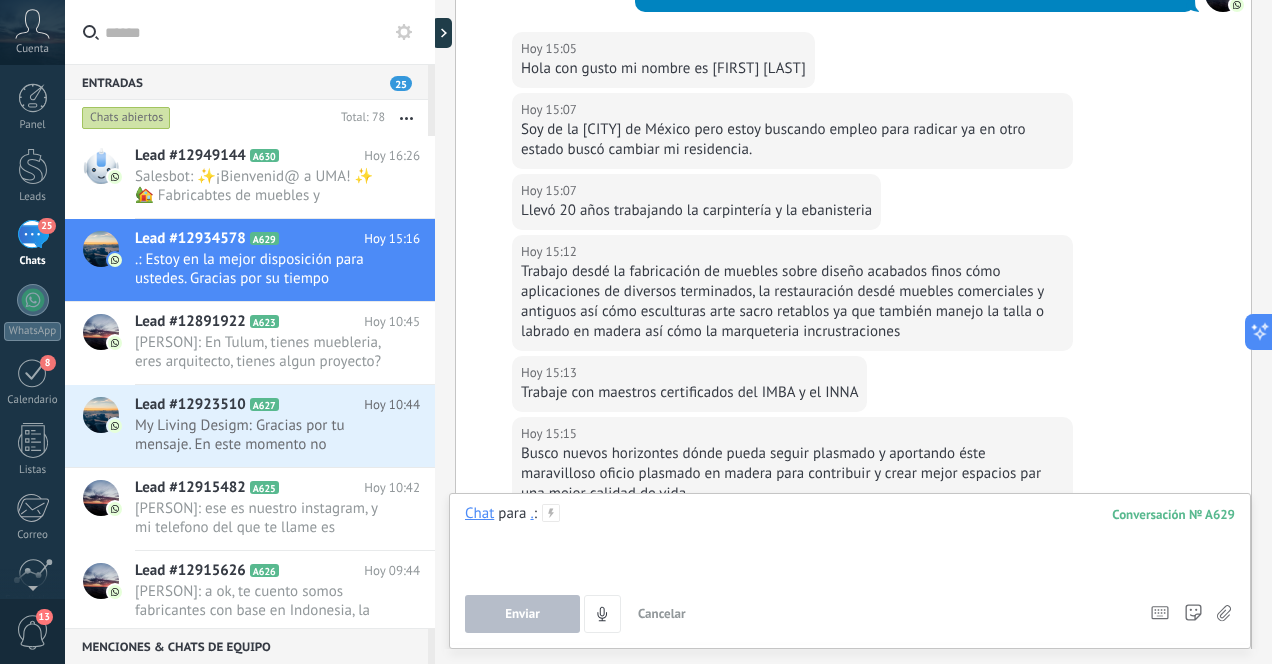 scroll, scrollTop: 1043, scrollLeft: 0, axis: vertical 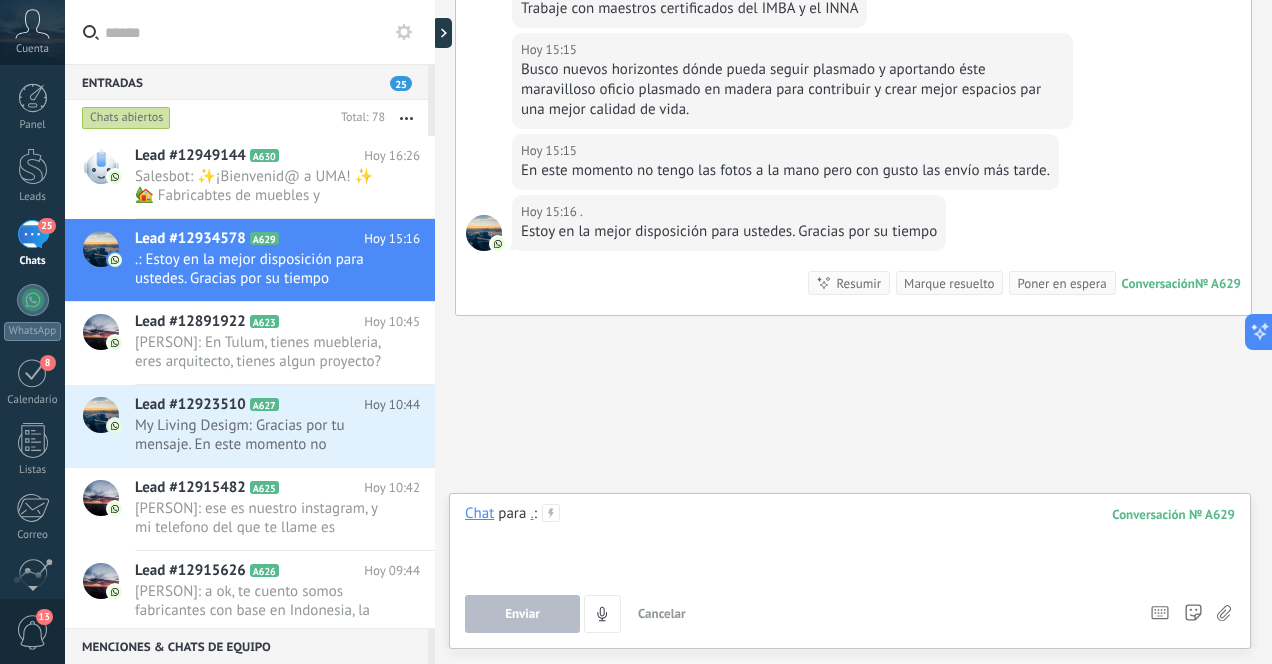 type 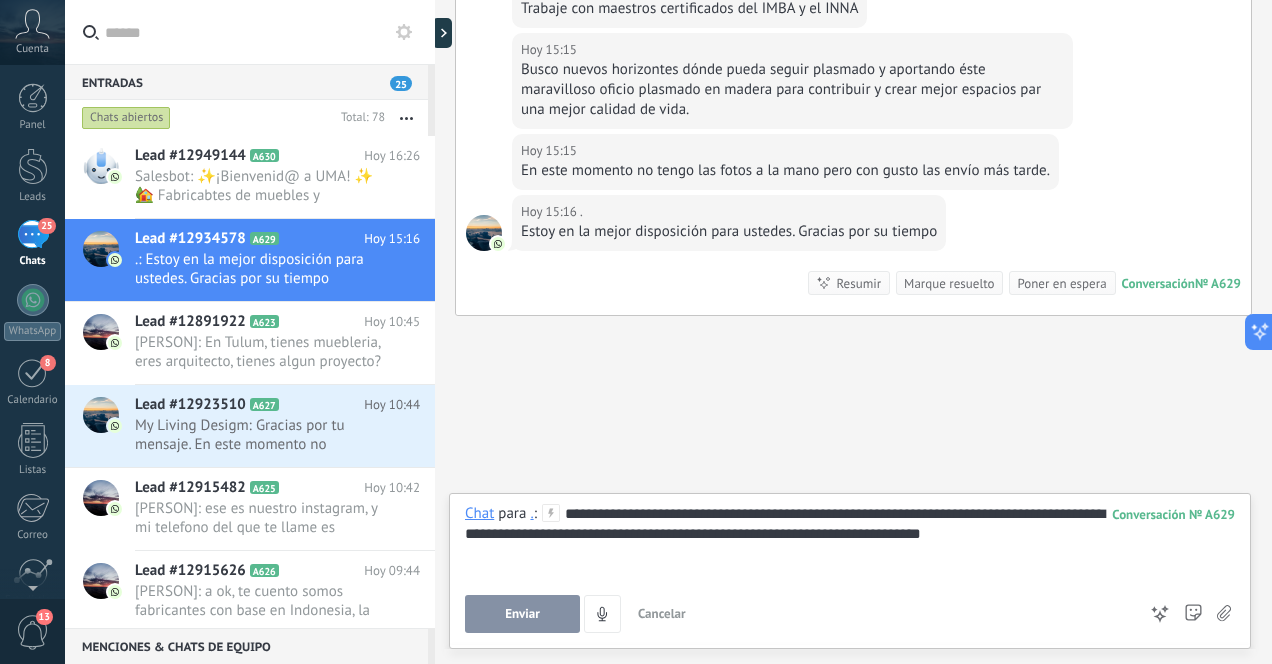 click on "Enviar" at bounding box center (522, 614) 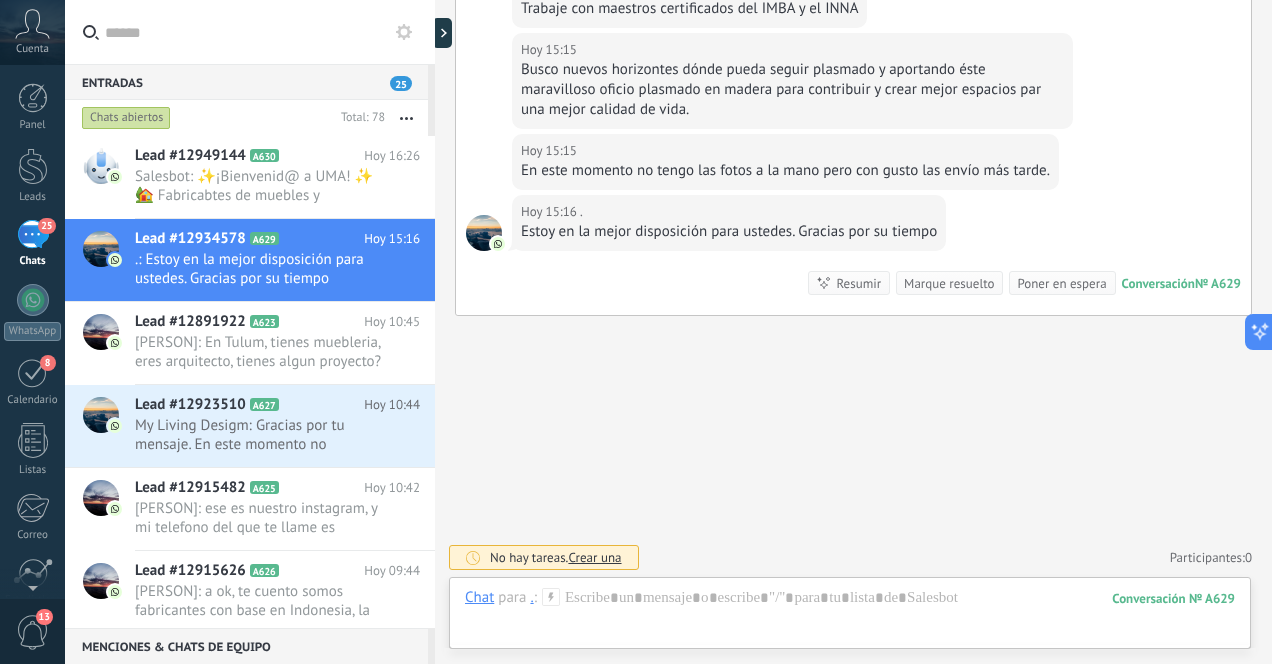 scroll, scrollTop: 1152, scrollLeft: 0, axis: vertical 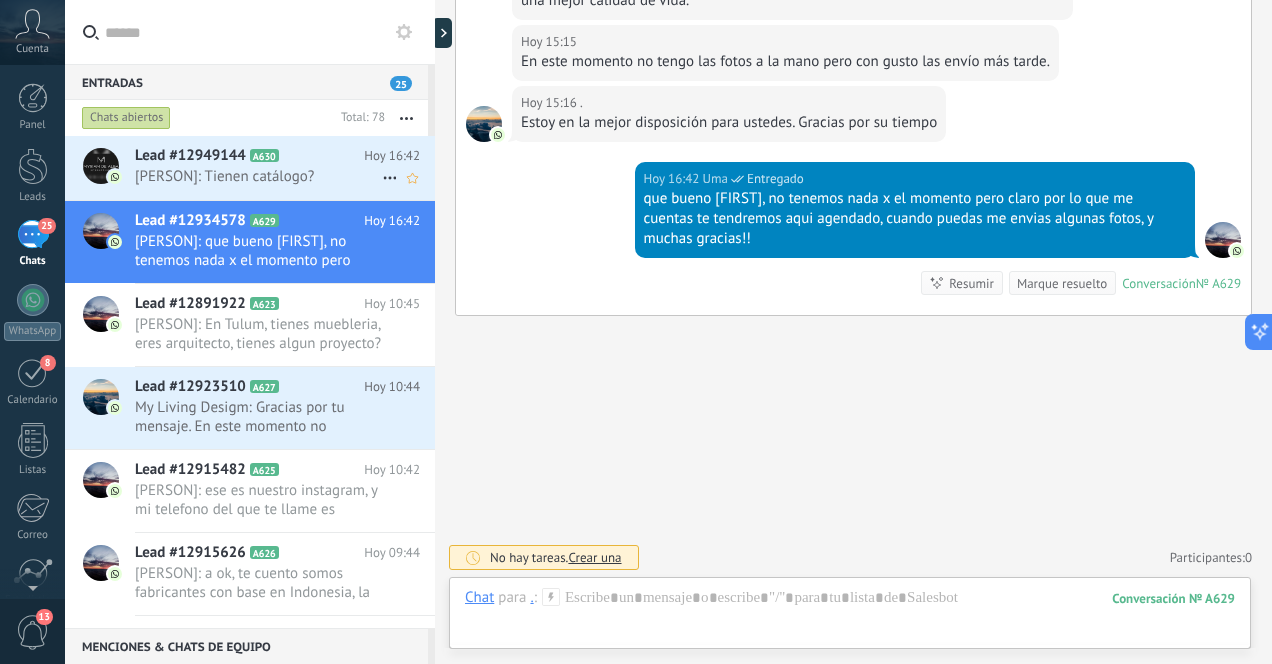 click on "[PERSON]: Tienen catálogo?" at bounding box center [258, 176] 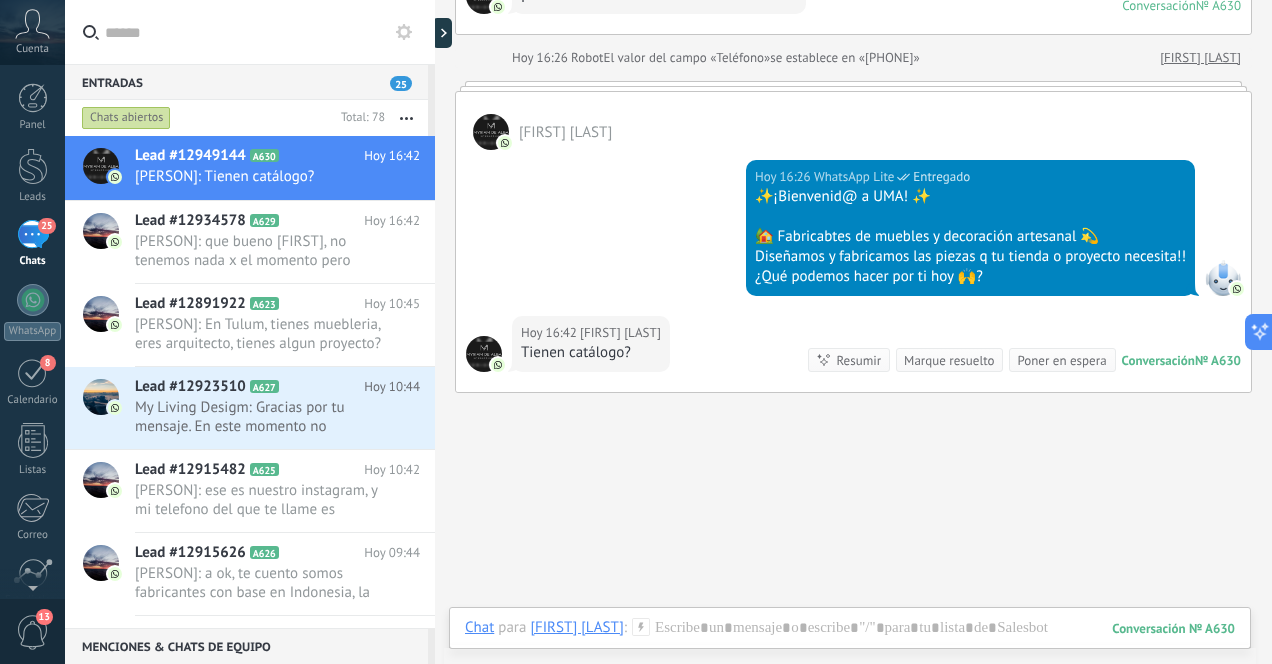 scroll, scrollTop: 213, scrollLeft: 0, axis: vertical 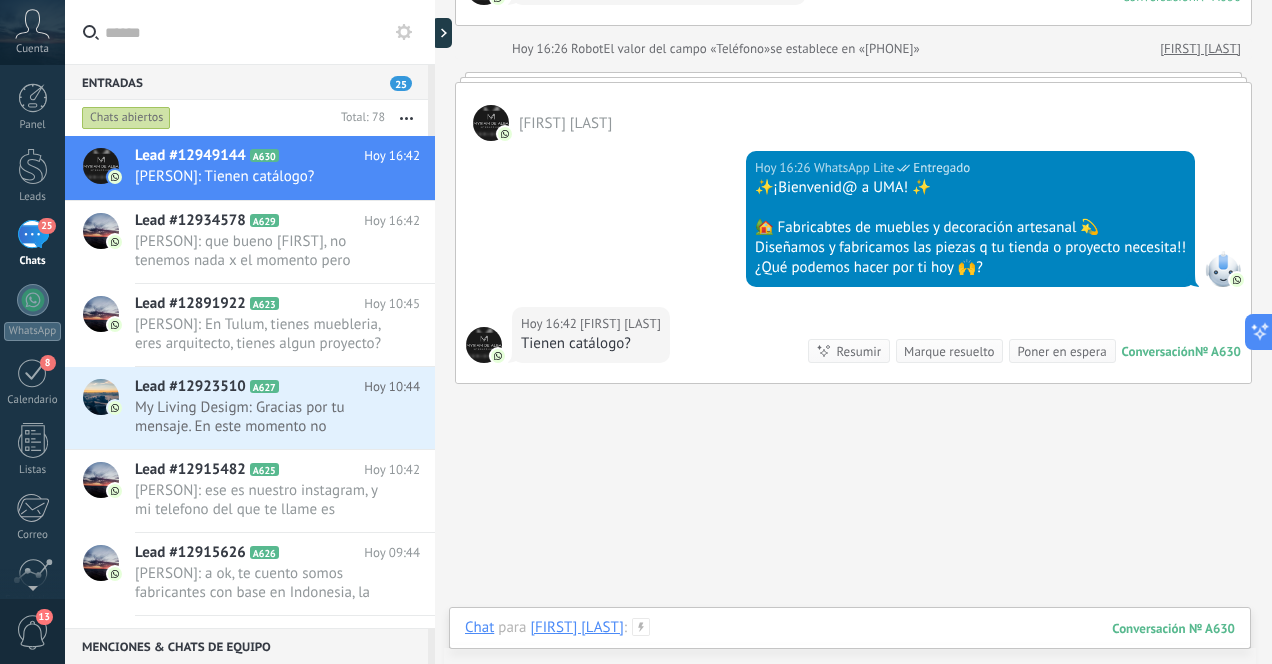 click at bounding box center [850, 648] 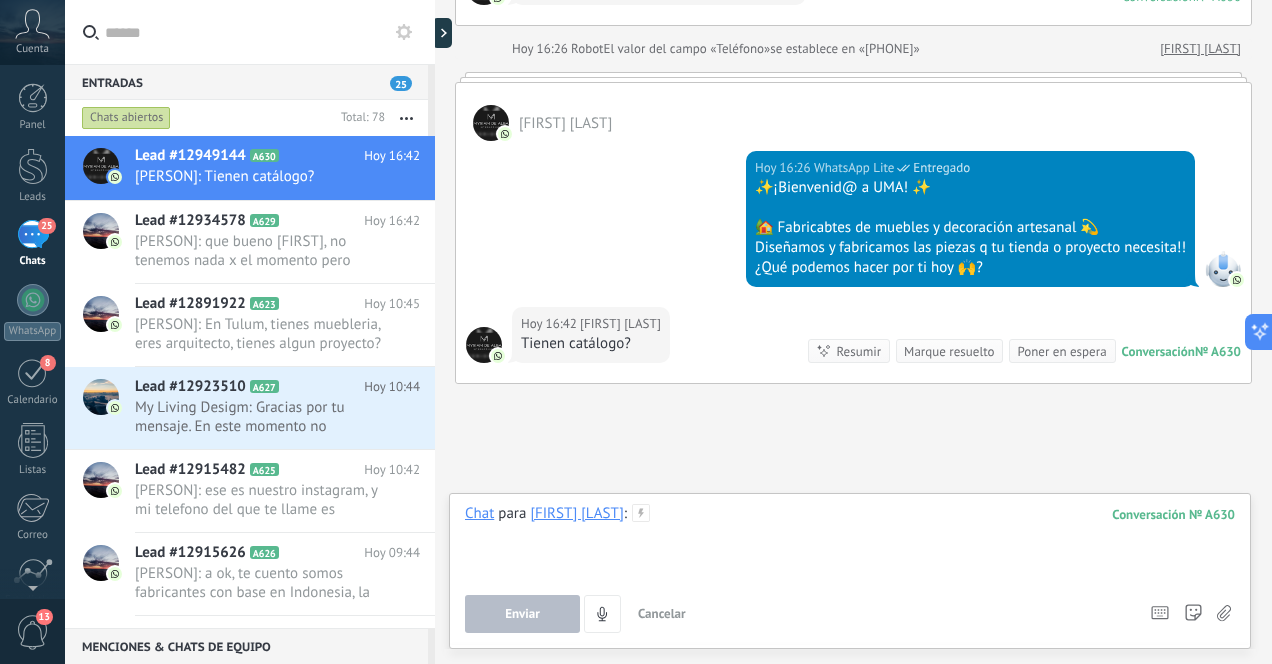 type 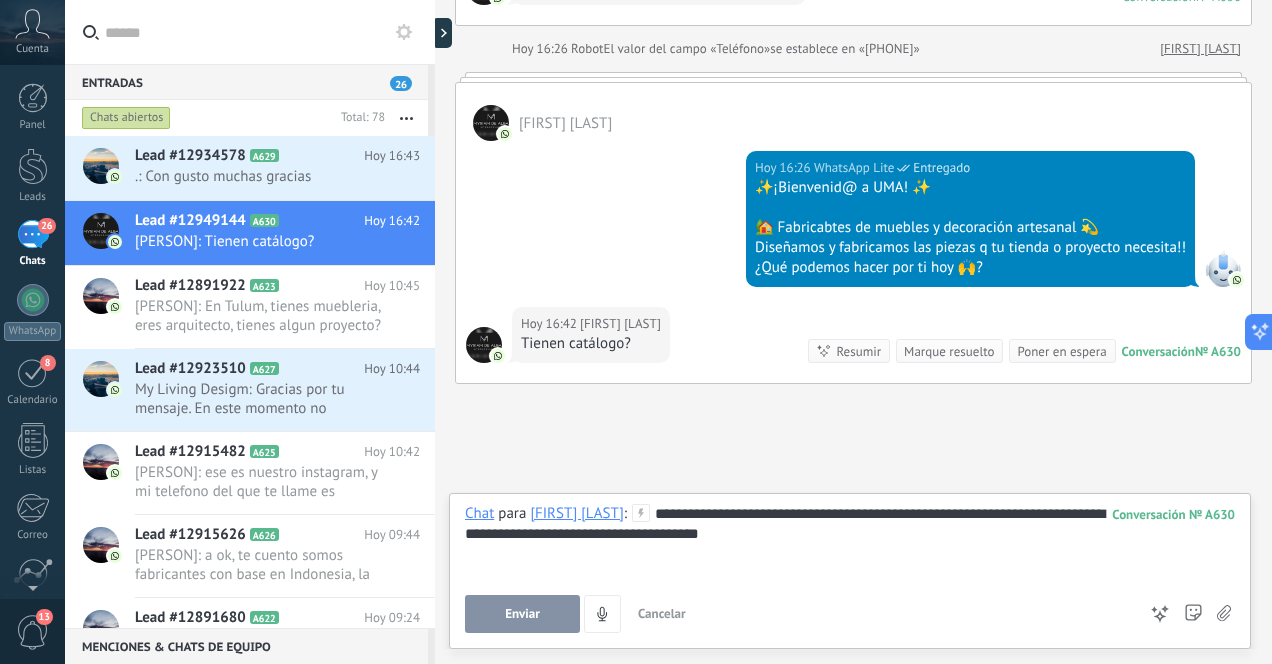 click on "Enviar" at bounding box center [522, 614] 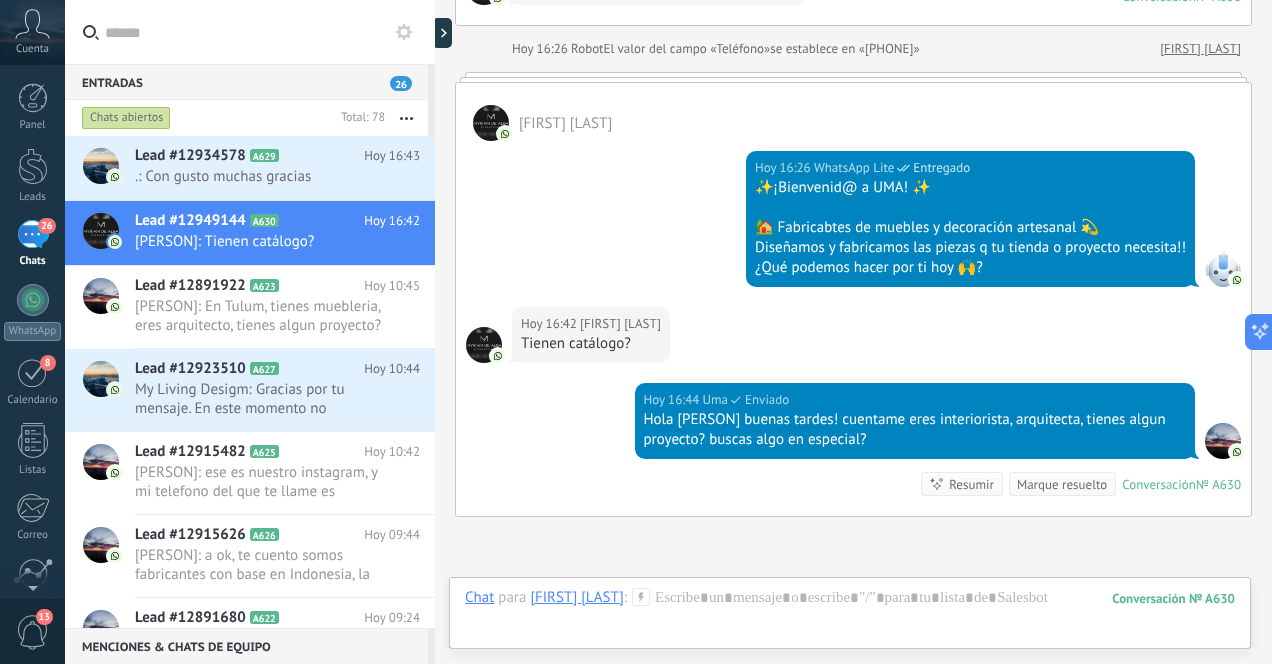 scroll, scrollTop: 414, scrollLeft: 0, axis: vertical 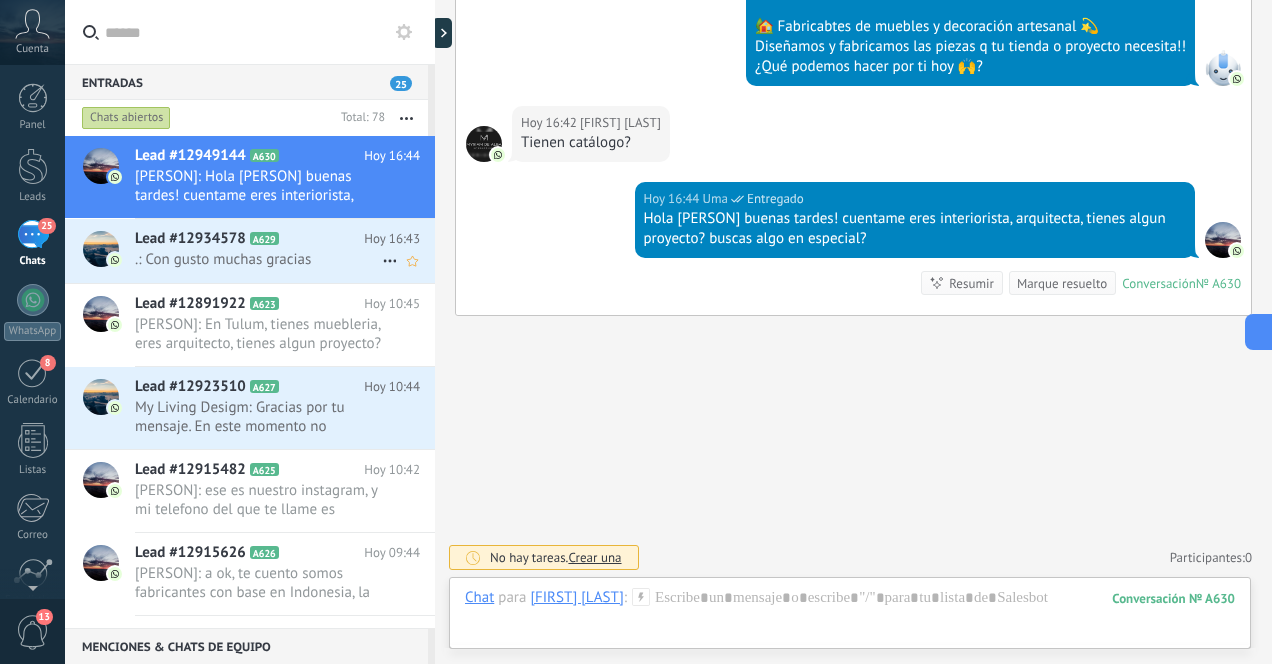 click on ".: Con gusto muchas gracias" at bounding box center [258, 259] 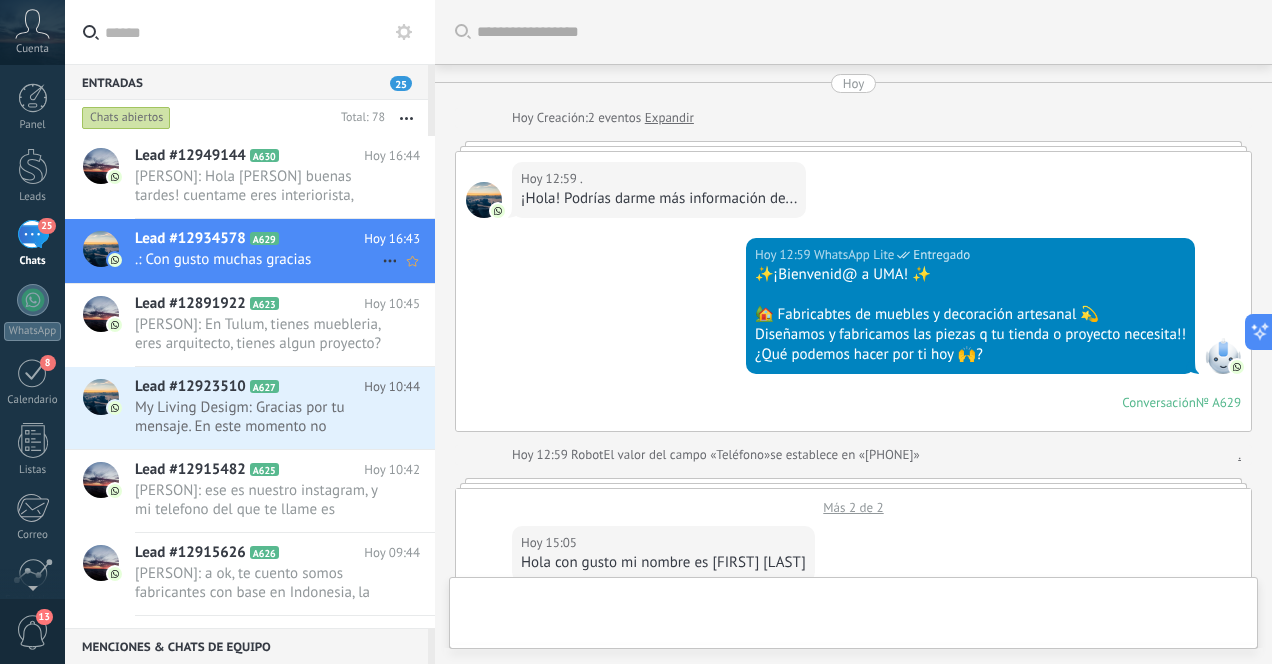 scroll, scrollTop: 1026, scrollLeft: 0, axis: vertical 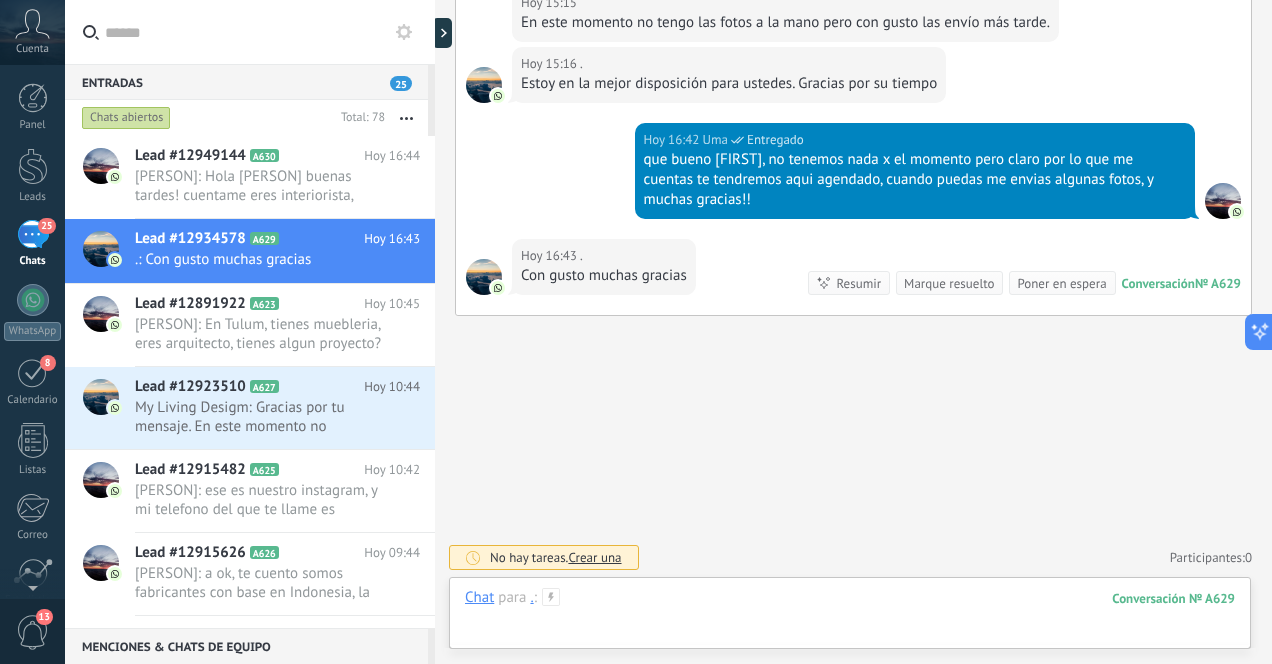 click at bounding box center (850, 618) 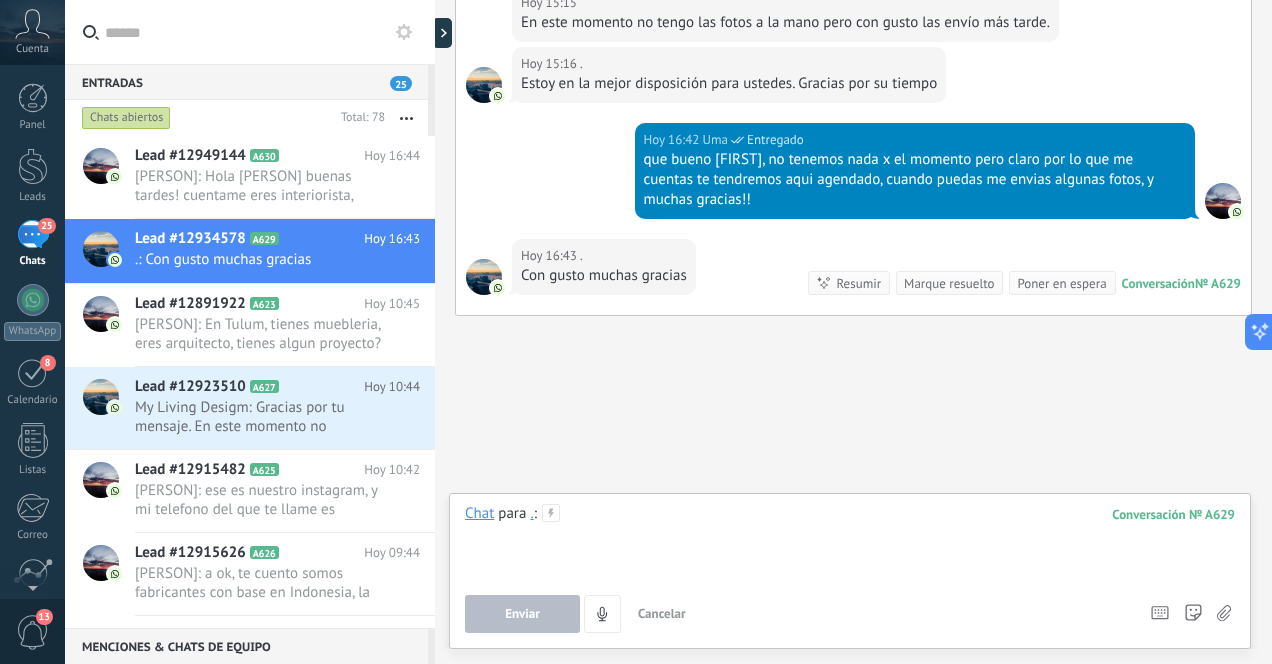 type 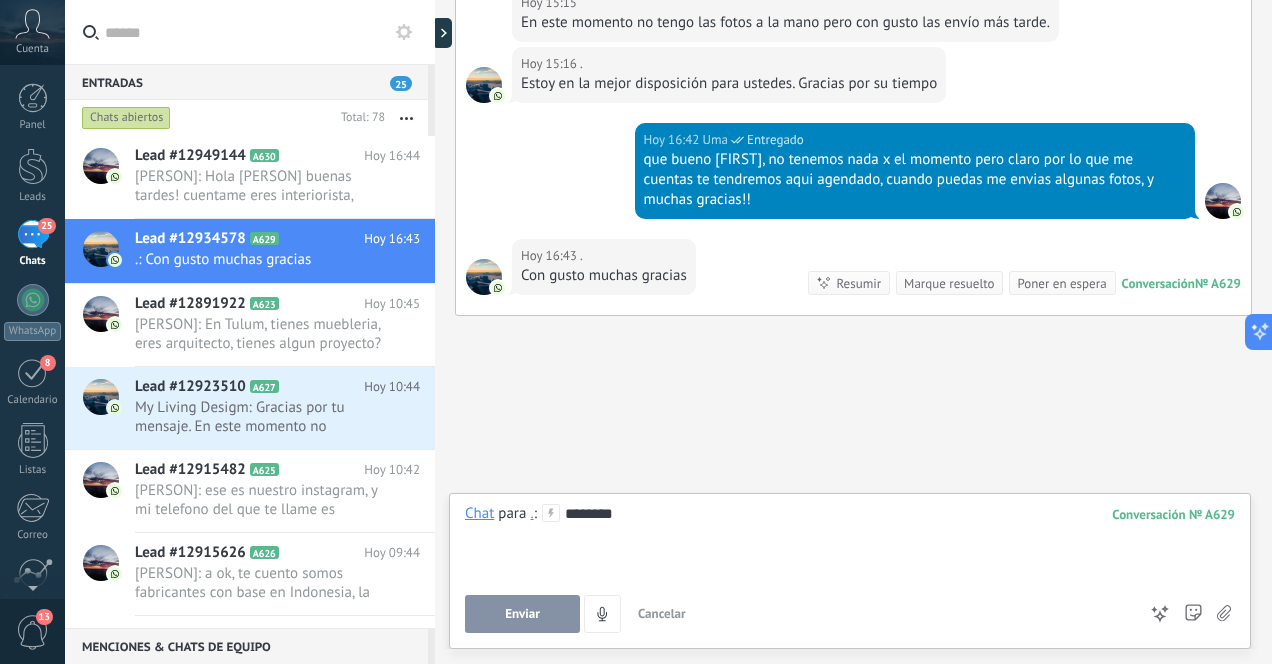 click on "Enviar" at bounding box center (522, 614) 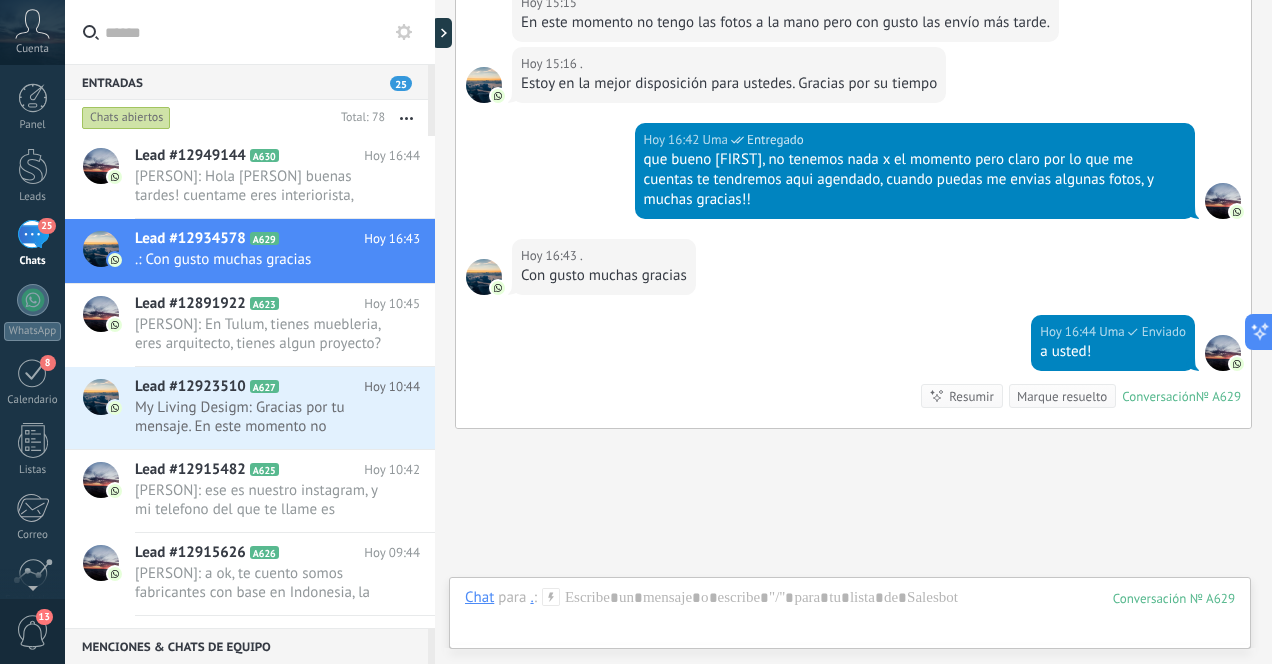 scroll, scrollTop: 1139, scrollLeft: 0, axis: vertical 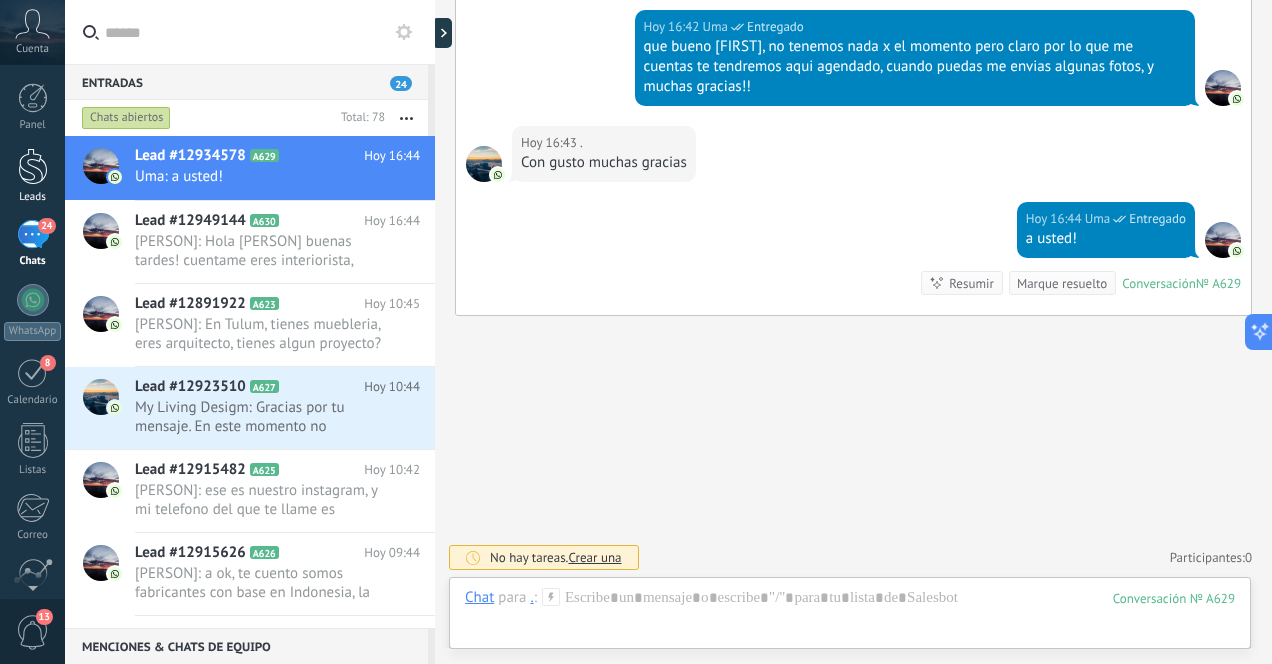 click at bounding box center [33, 166] 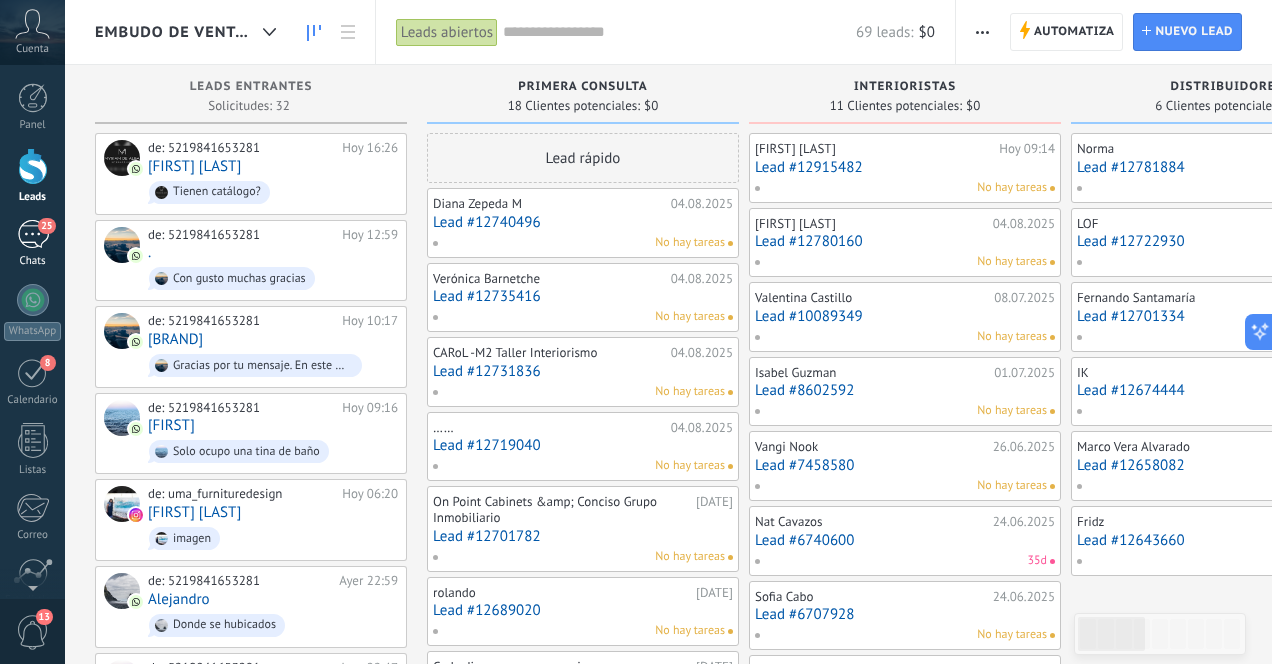 click on "25" at bounding box center (33, 234) 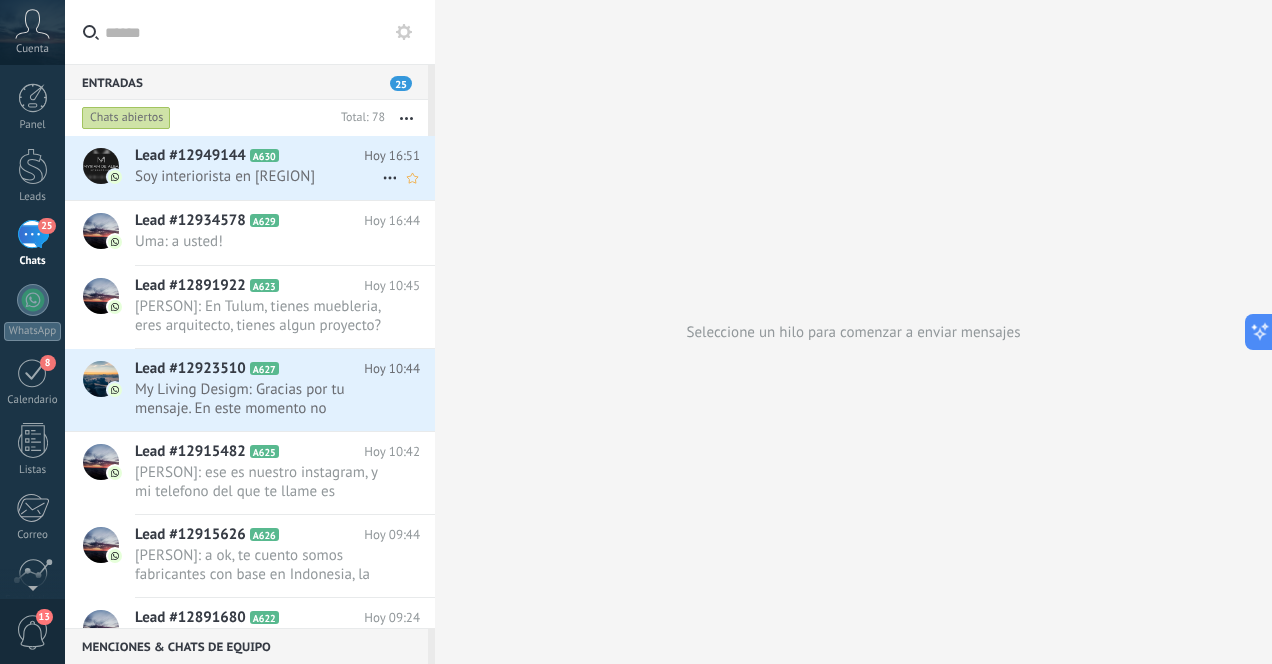 click on "Soy interiorista en [REGION]" at bounding box center (258, 176) 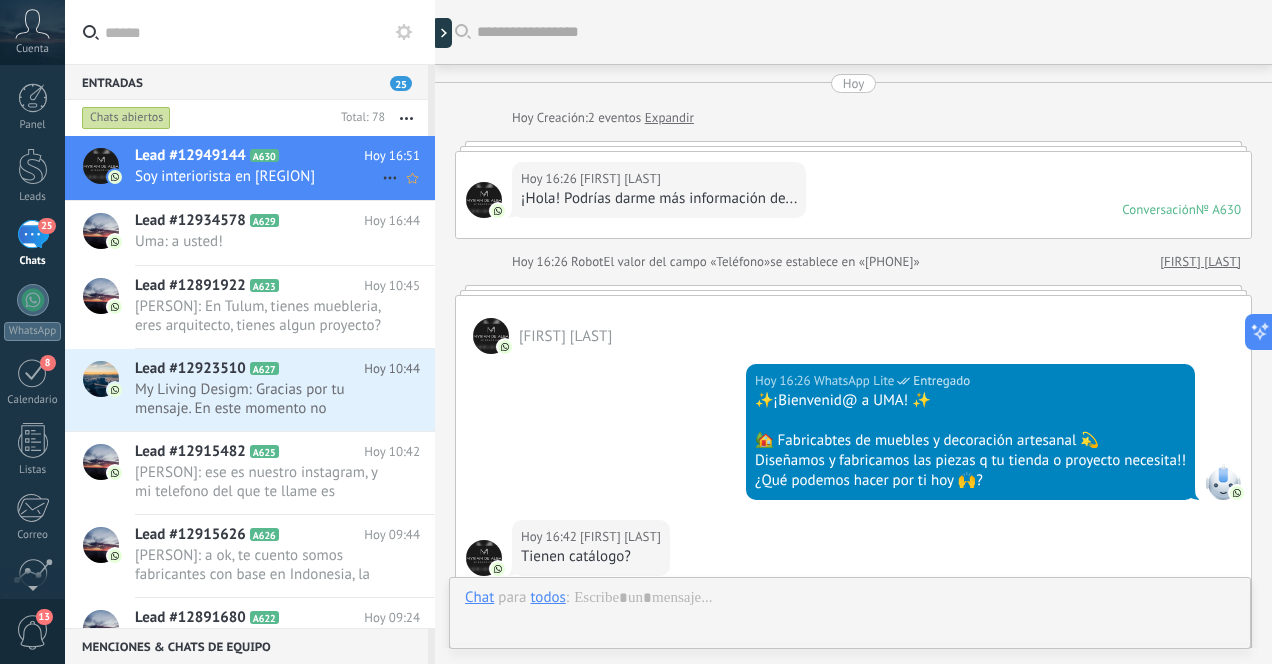 scroll, scrollTop: 397, scrollLeft: 0, axis: vertical 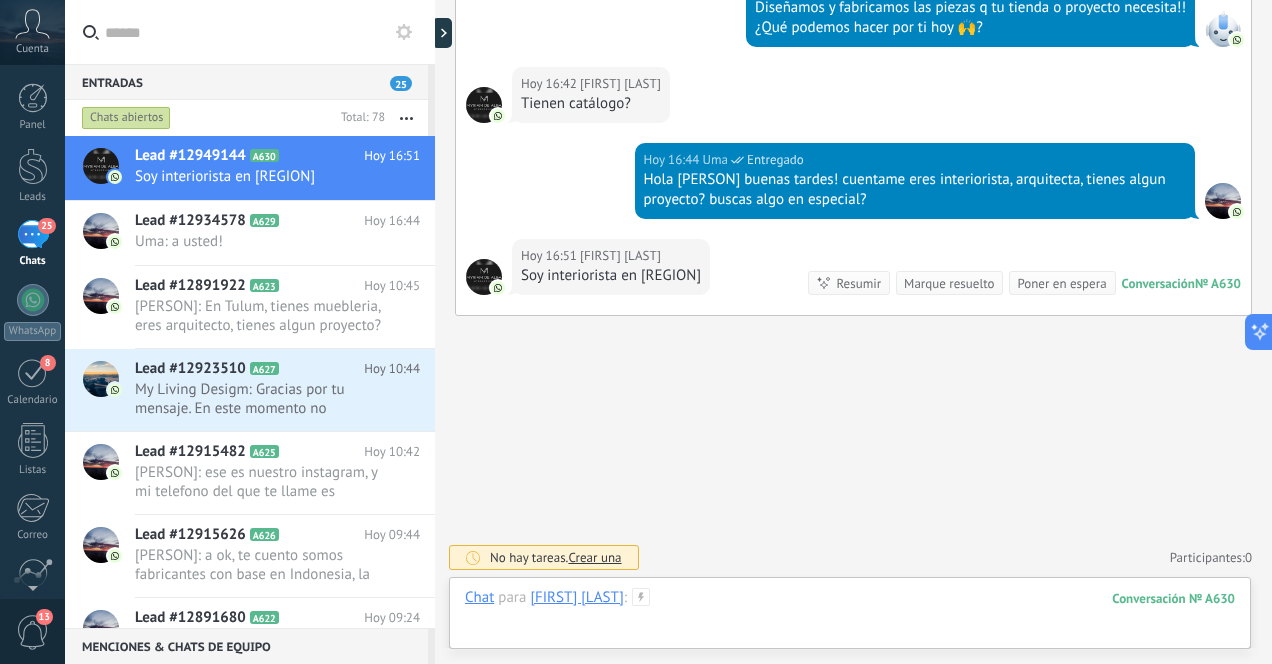 click at bounding box center (850, 618) 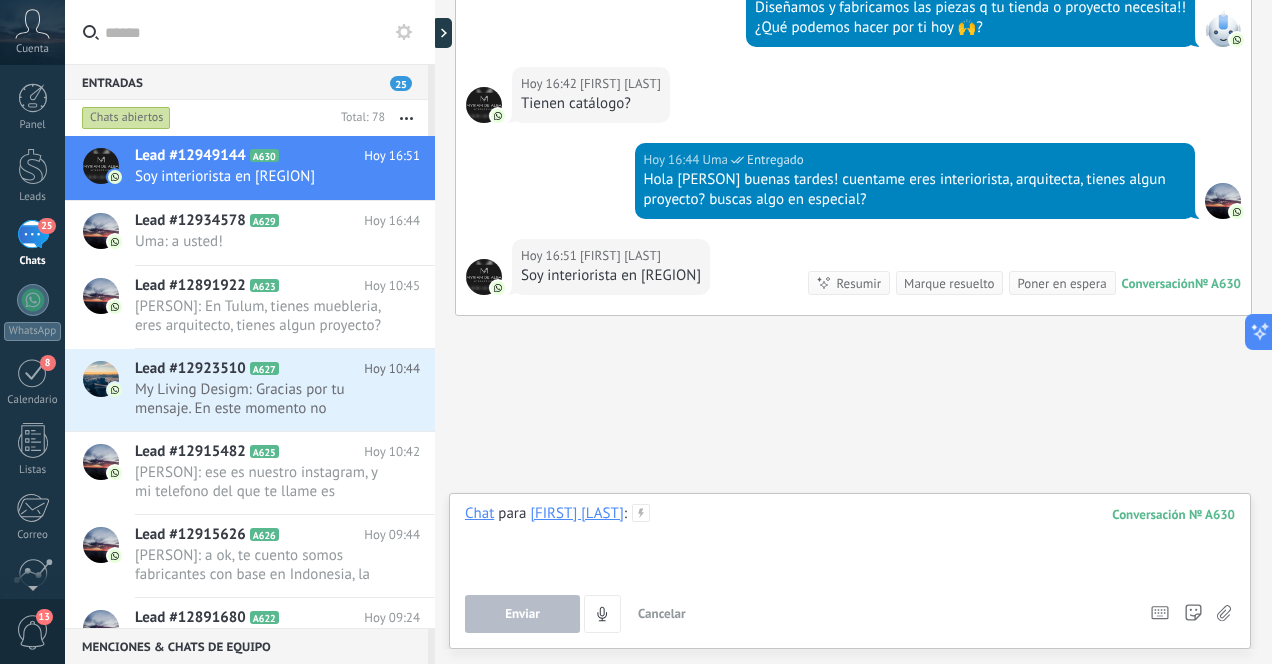 type 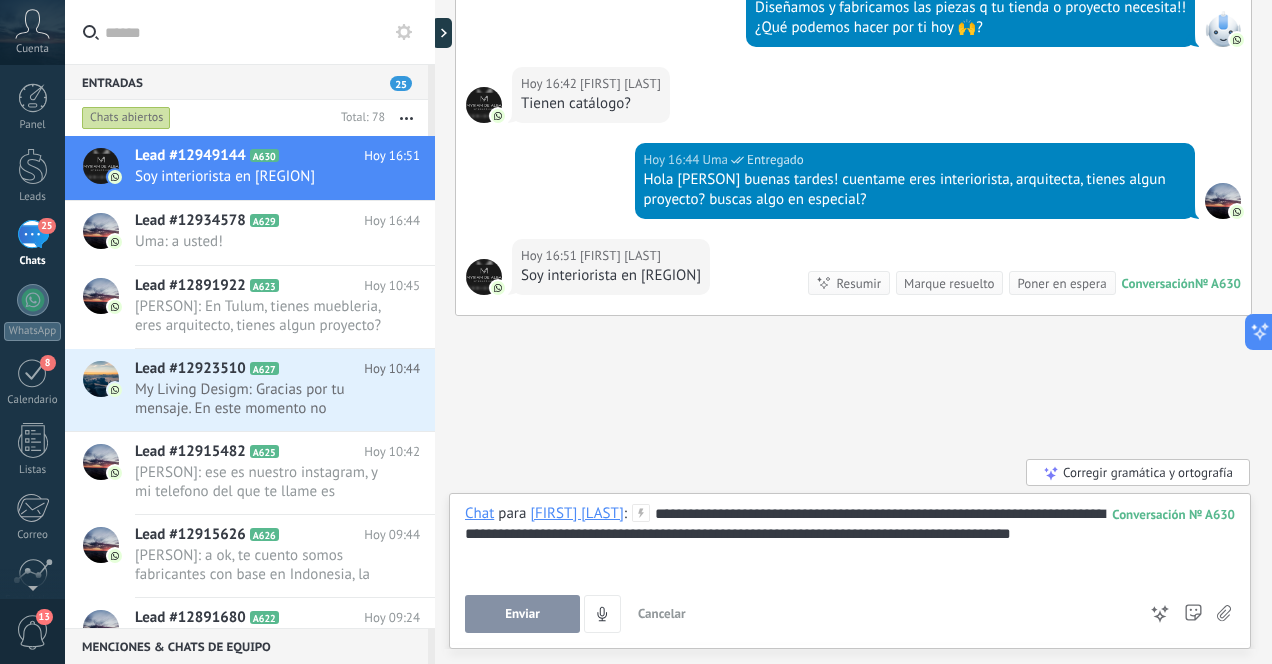 click on "Enviar" at bounding box center [522, 614] 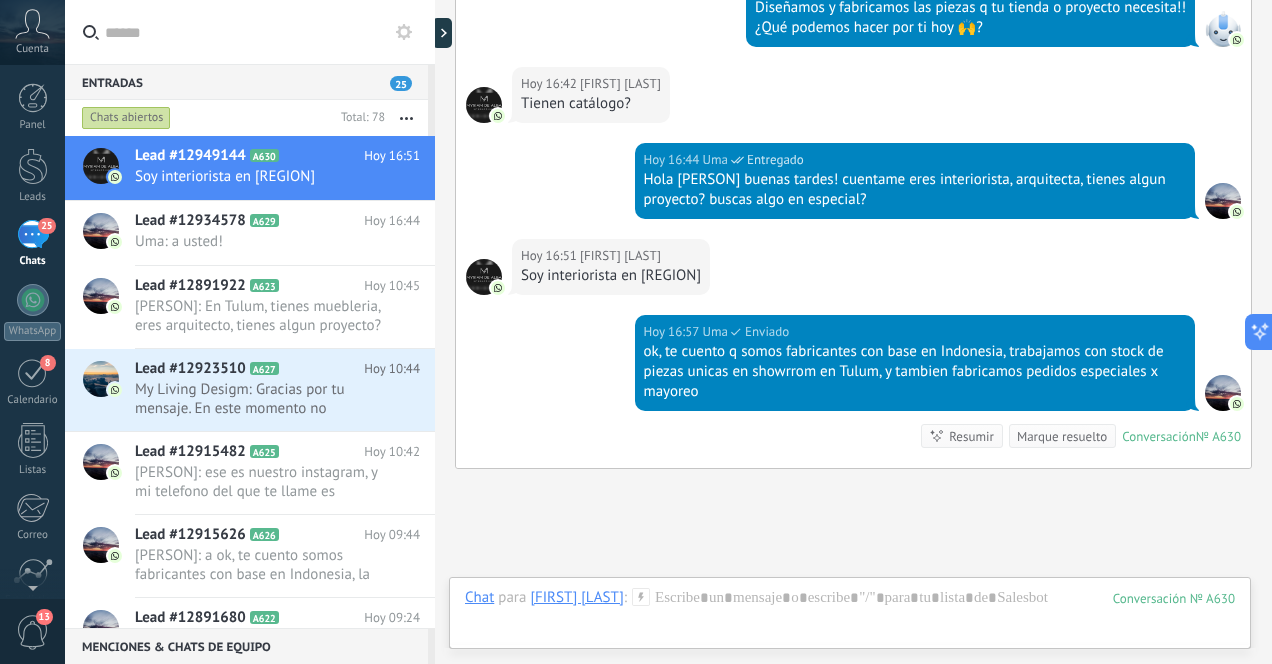 scroll, scrollTop: 606, scrollLeft: 0, axis: vertical 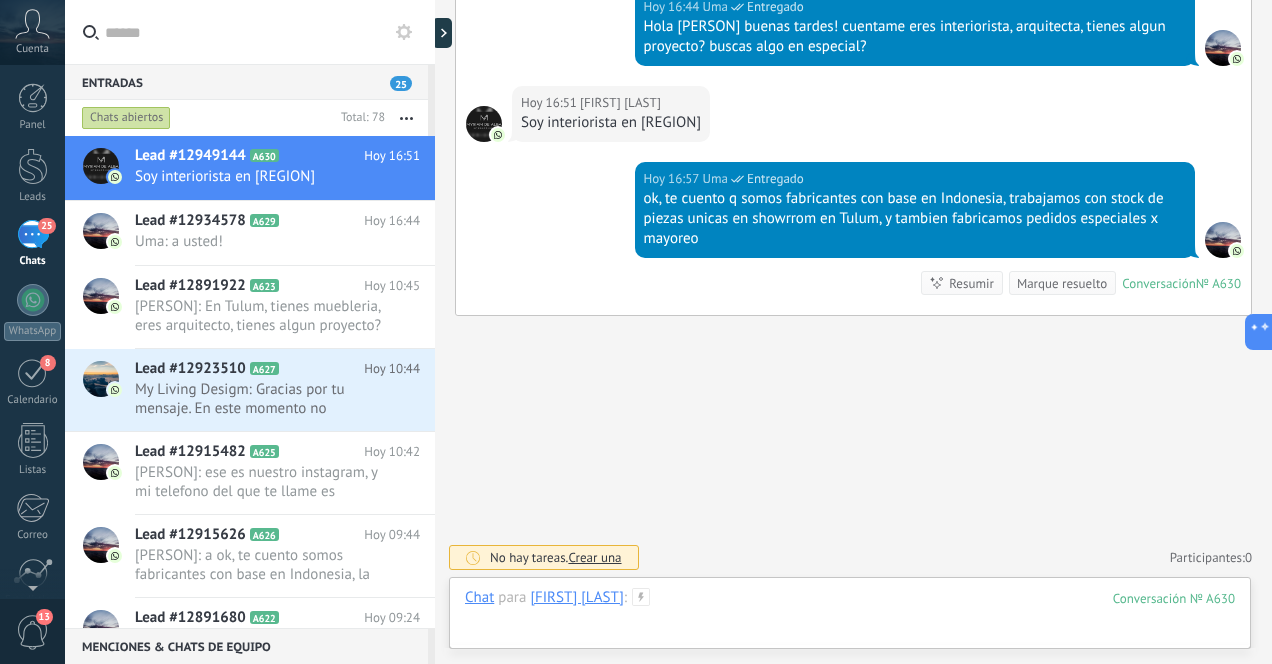 click at bounding box center [850, 618] 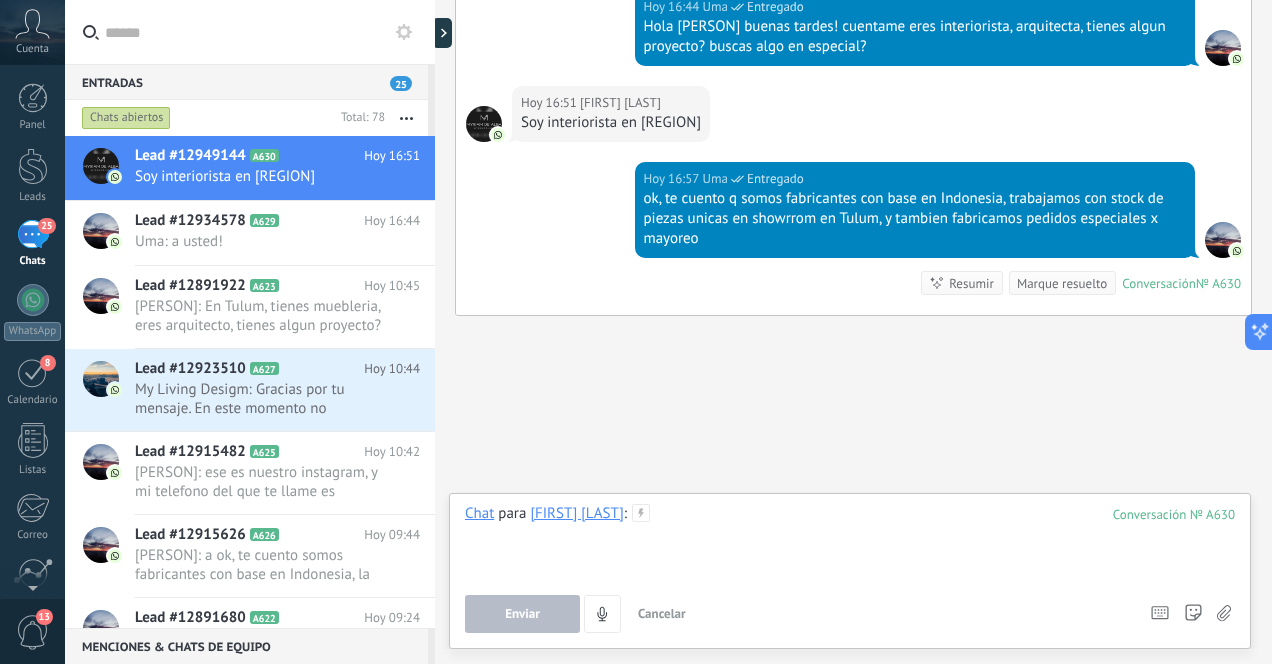 type 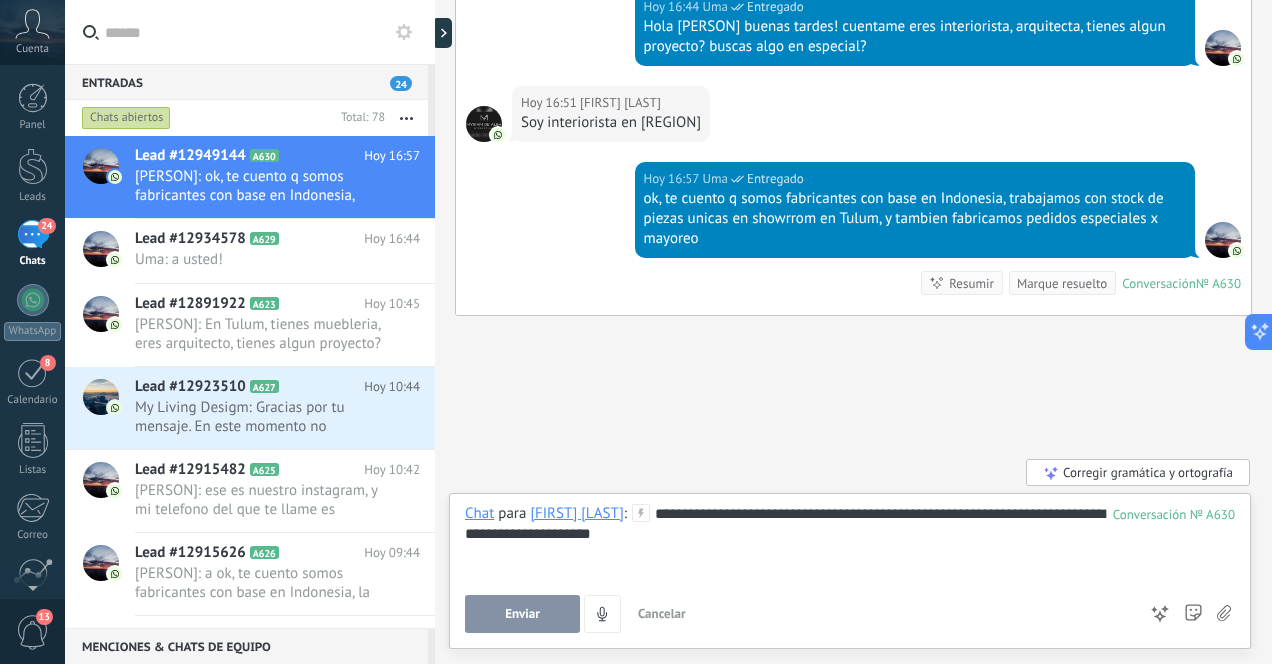 click on "Enviar" at bounding box center (522, 614) 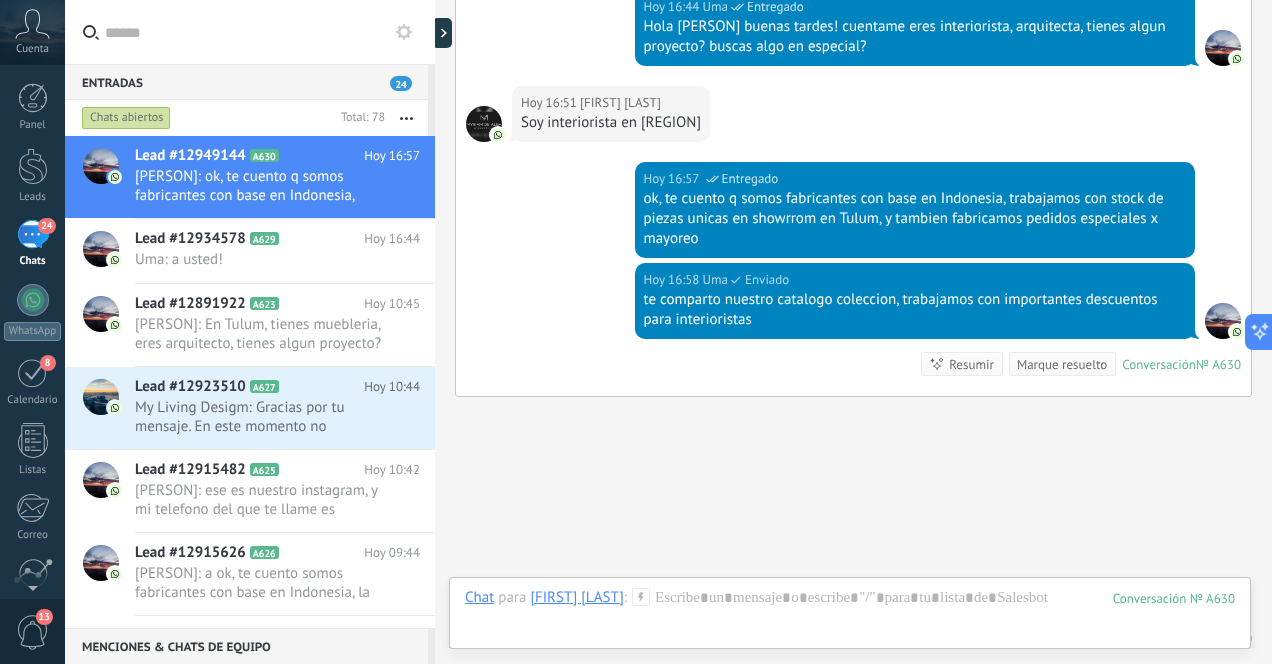 scroll, scrollTop: 687, scrollLeft: 0, axis: vertical 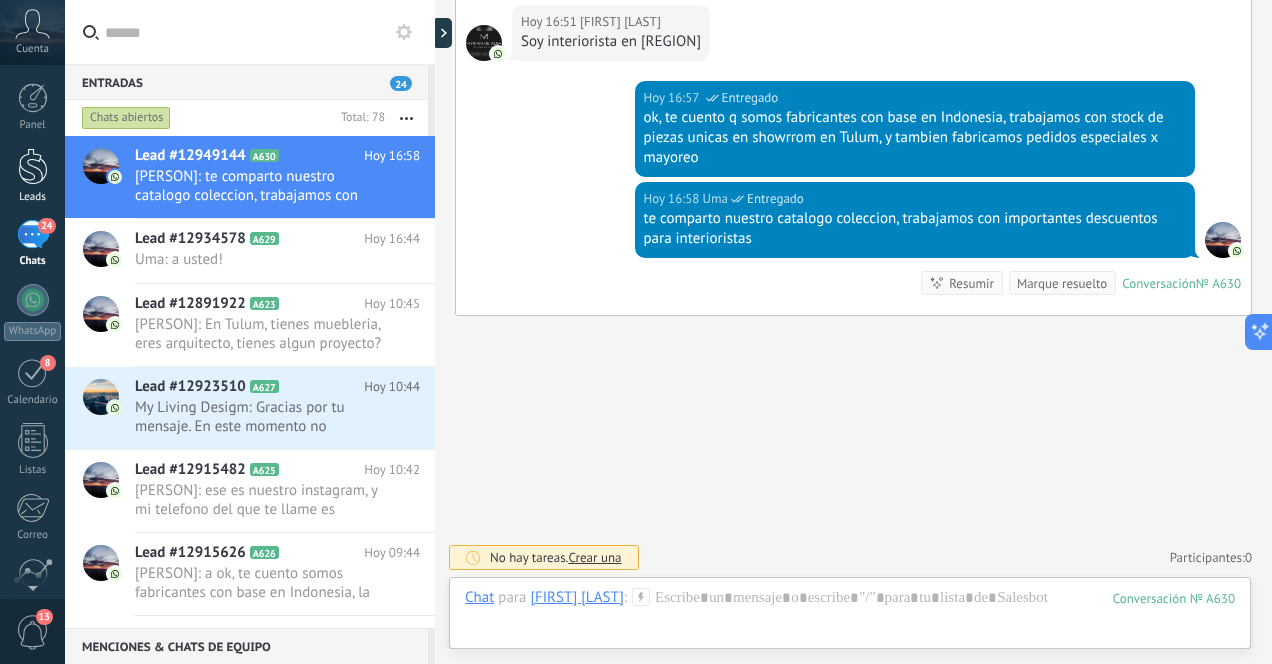 click at bounding box center (33, 166) 